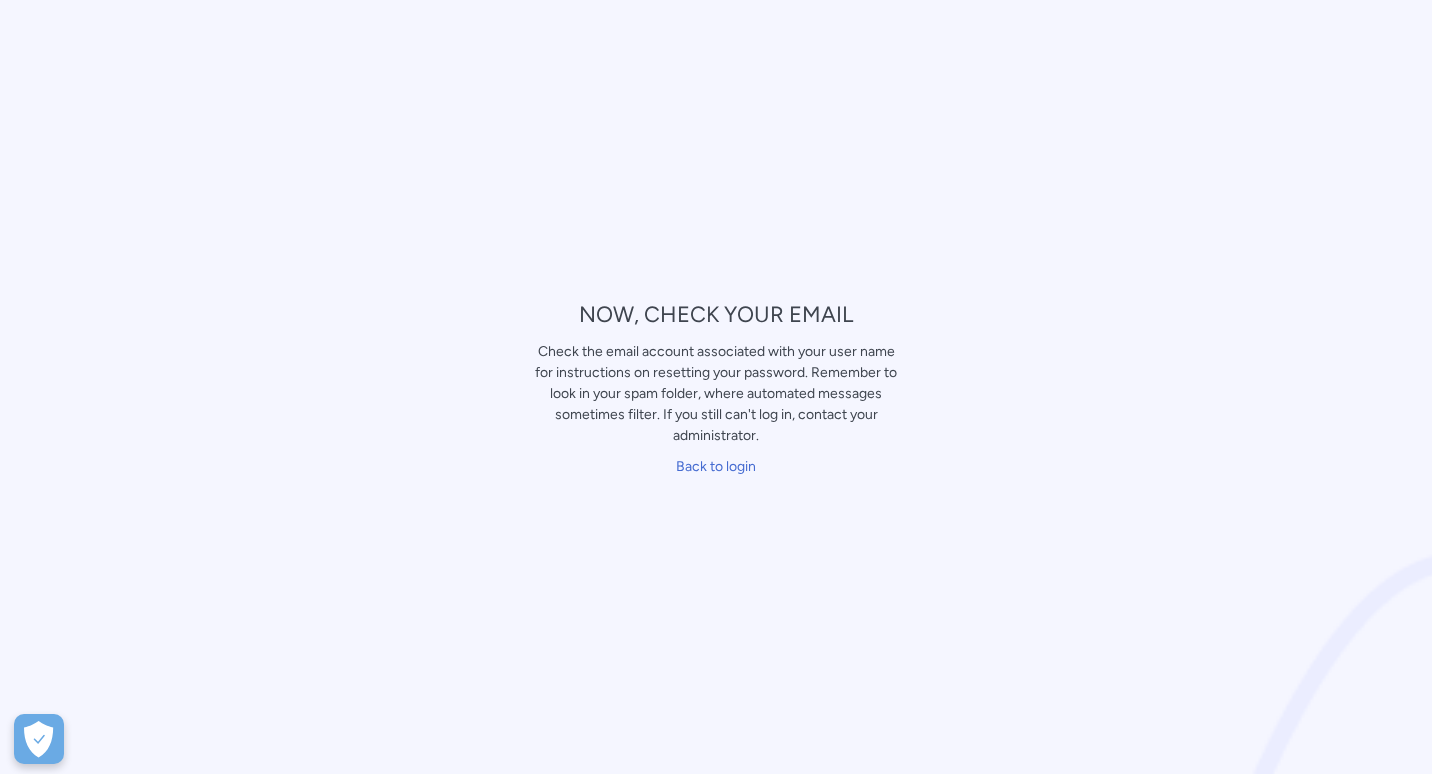 scroll, scrollTop: 0, scrollLeft: 0, axis: both 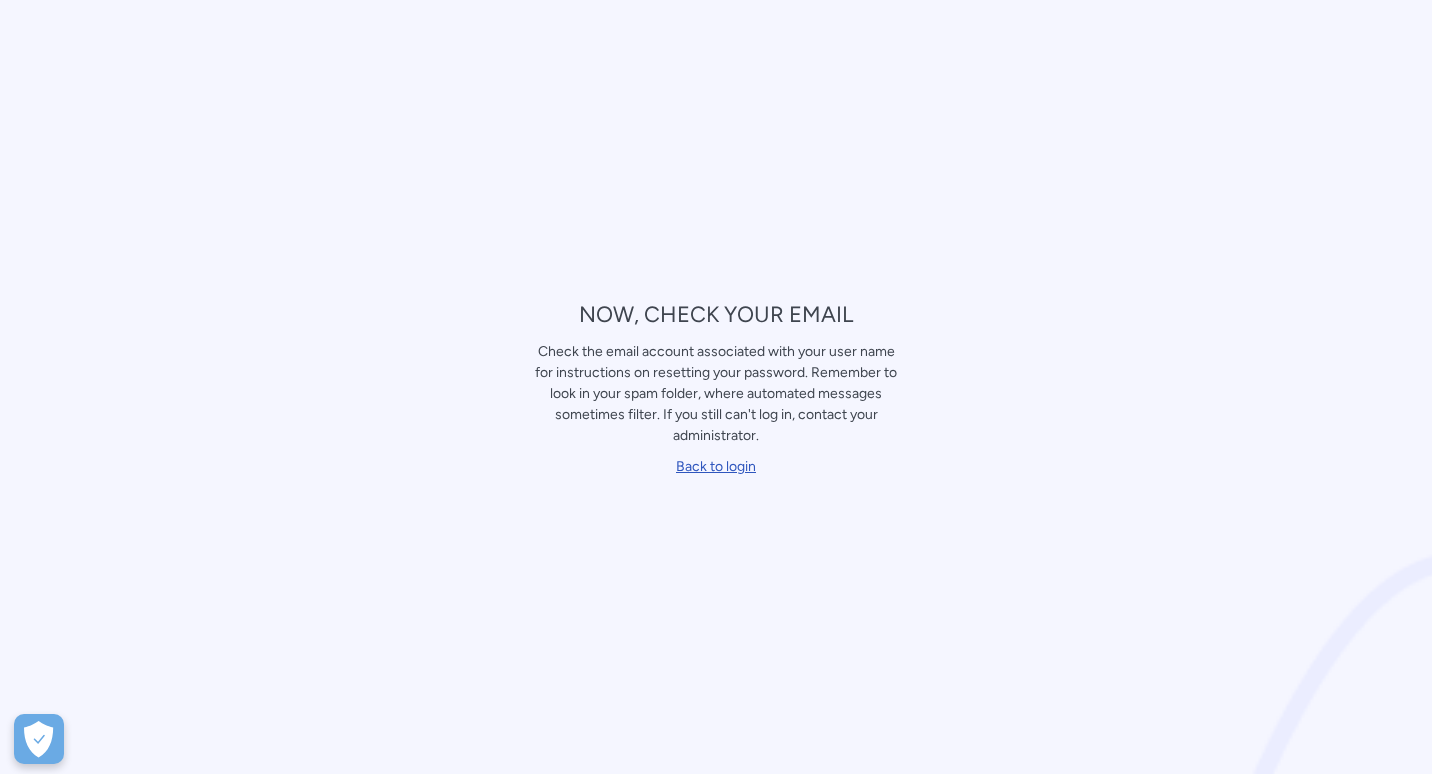 click on "Back to login" at bounding box center (716, 466) 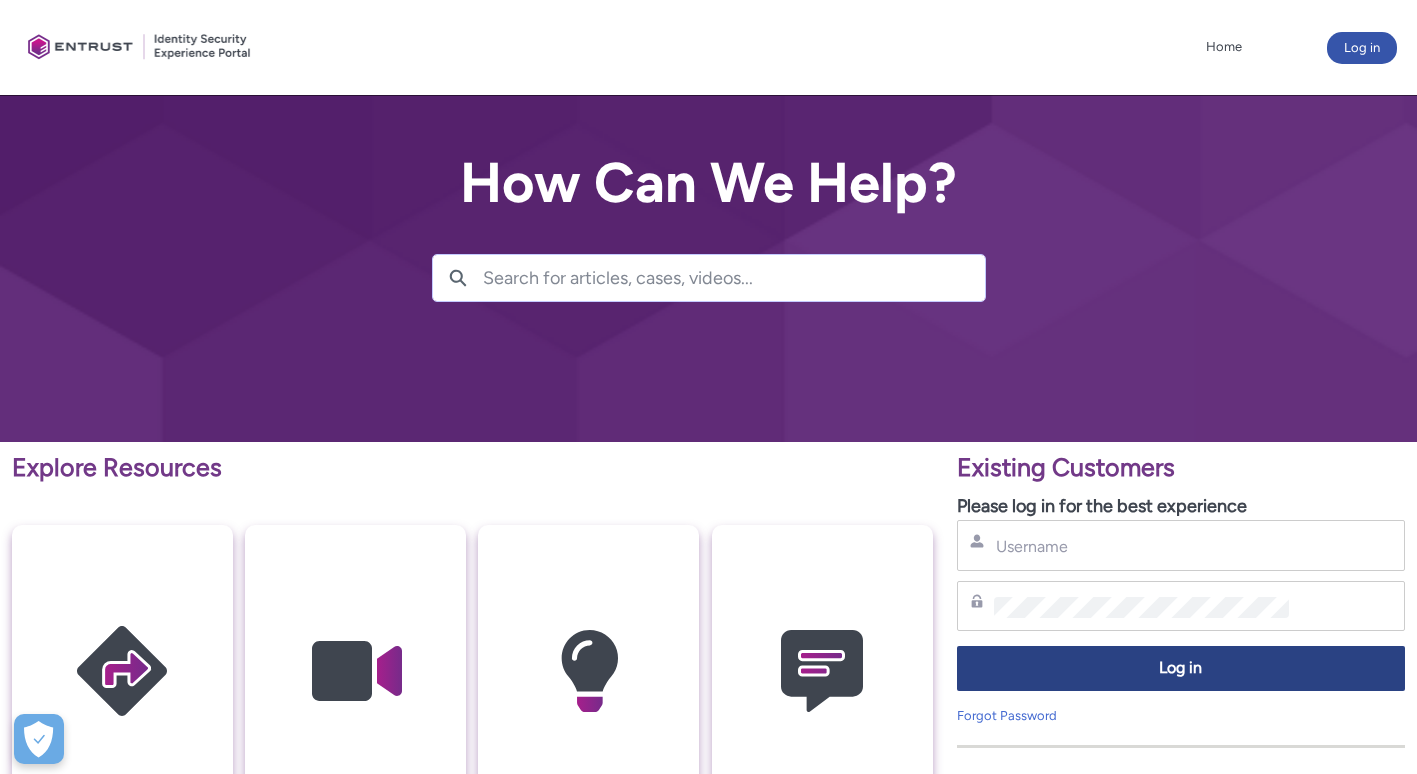 scroll, scrollTop: 0, scrollLeft: 0, axis: both 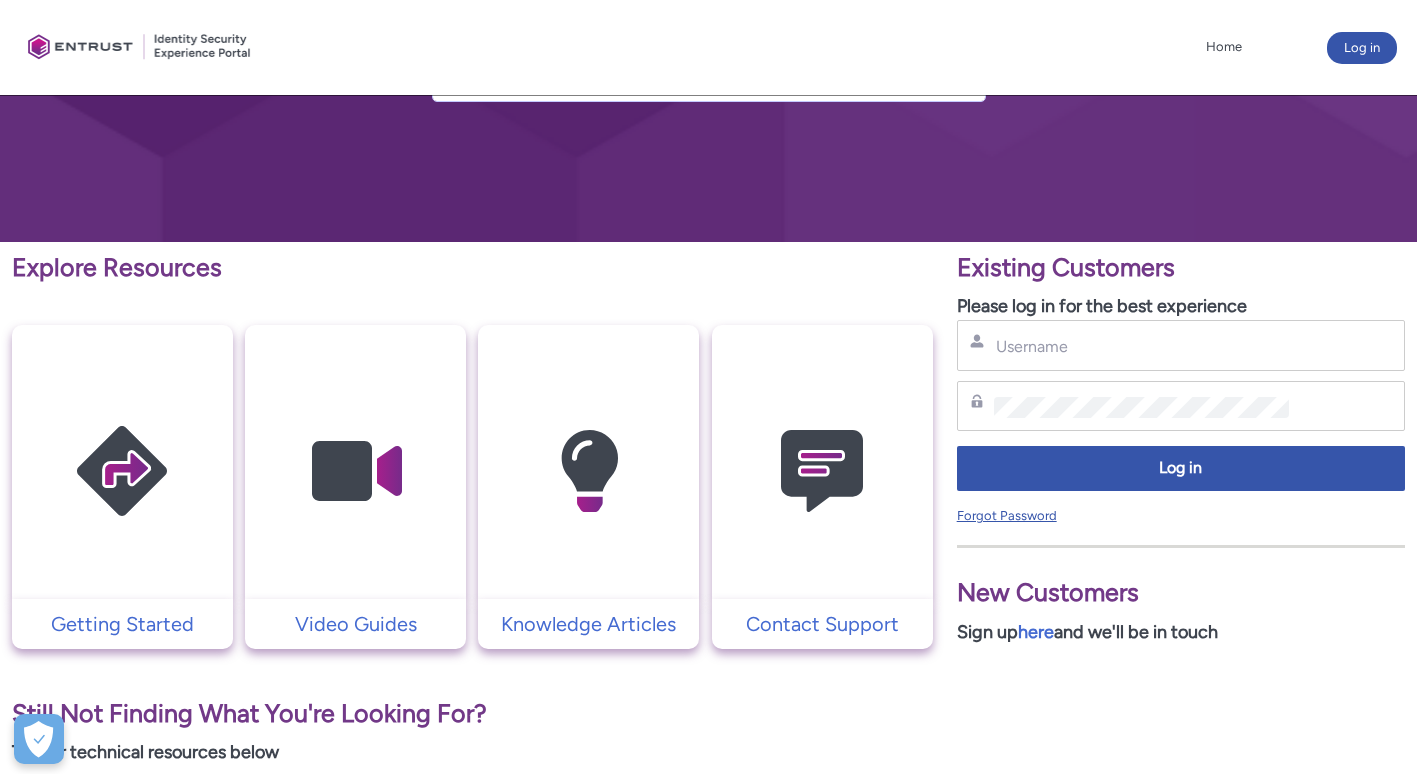 click on "Forgot Password" at bounding box center (1007, 515) 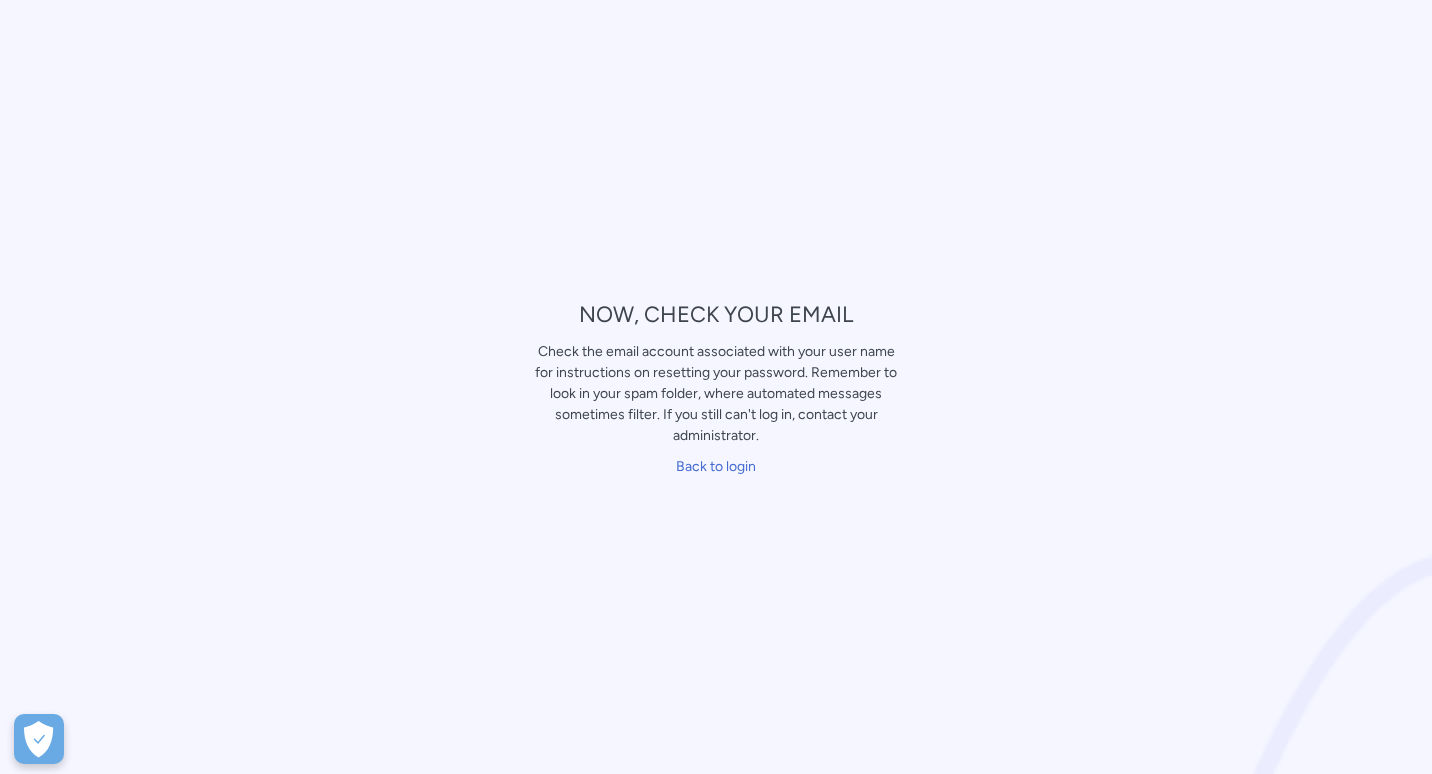 scroll, scrollTop: 0, scrollLeft: 0, axis: both 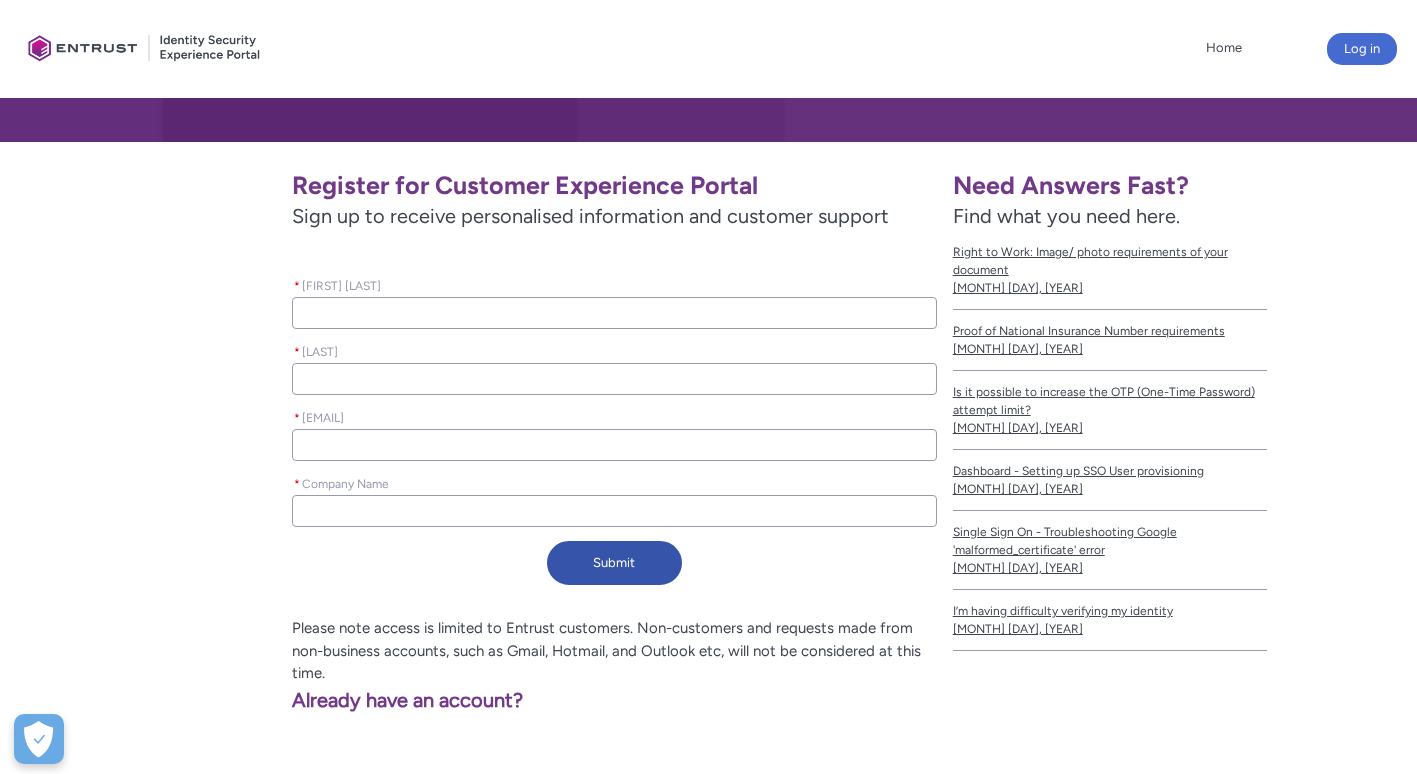 click on "* First Name" at bounding box center [614, 313] 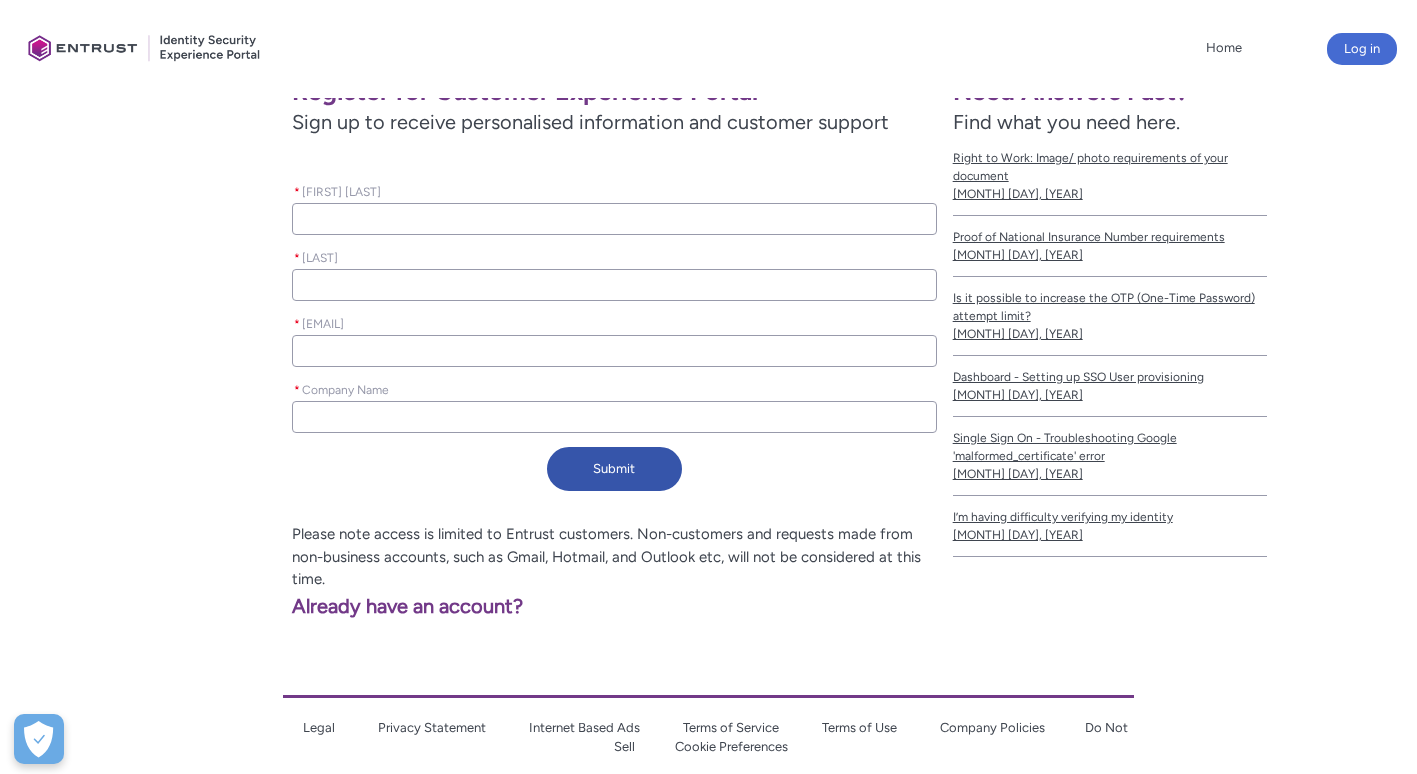 scroll, scrollTop: 455, scrollLeft: 0, axis: vertical 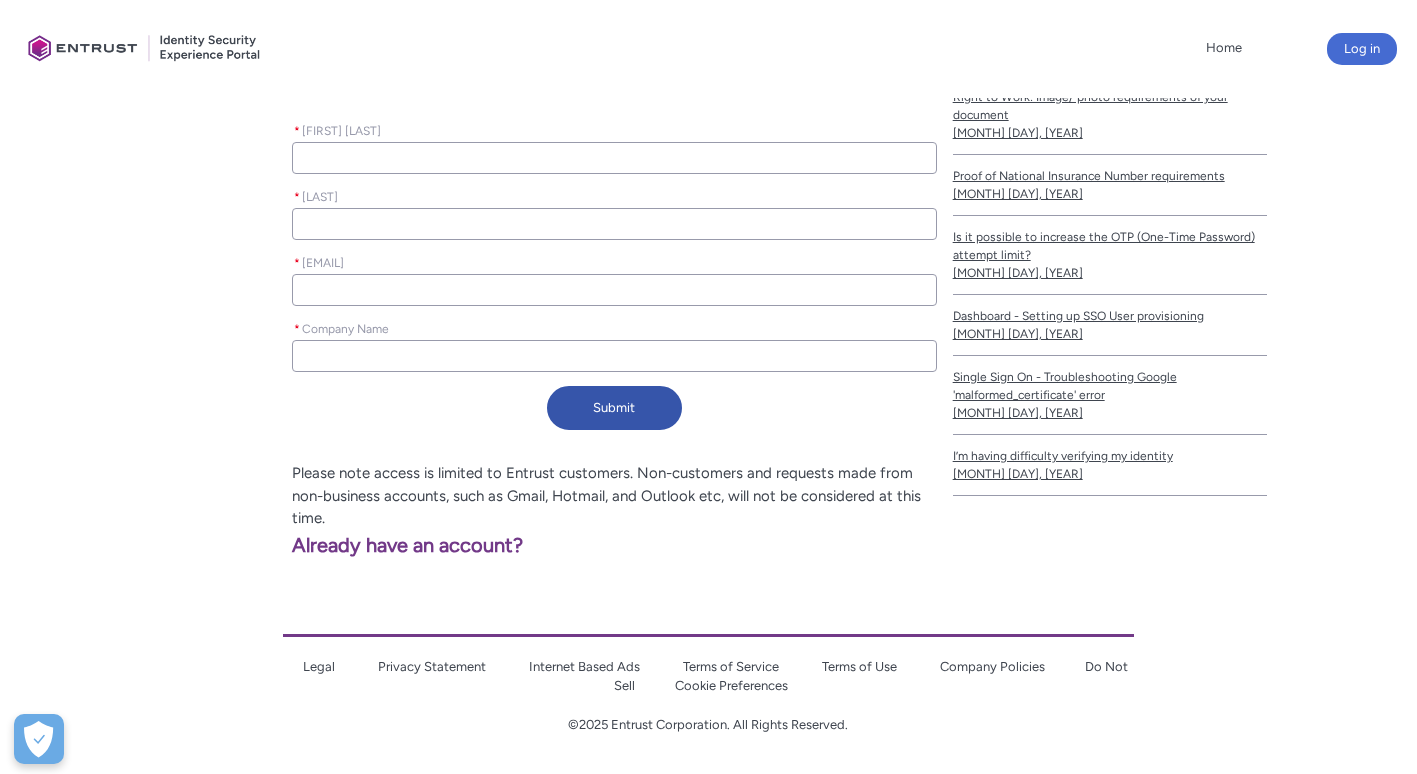 click on "* First Name" at bounding box center (614, 158) 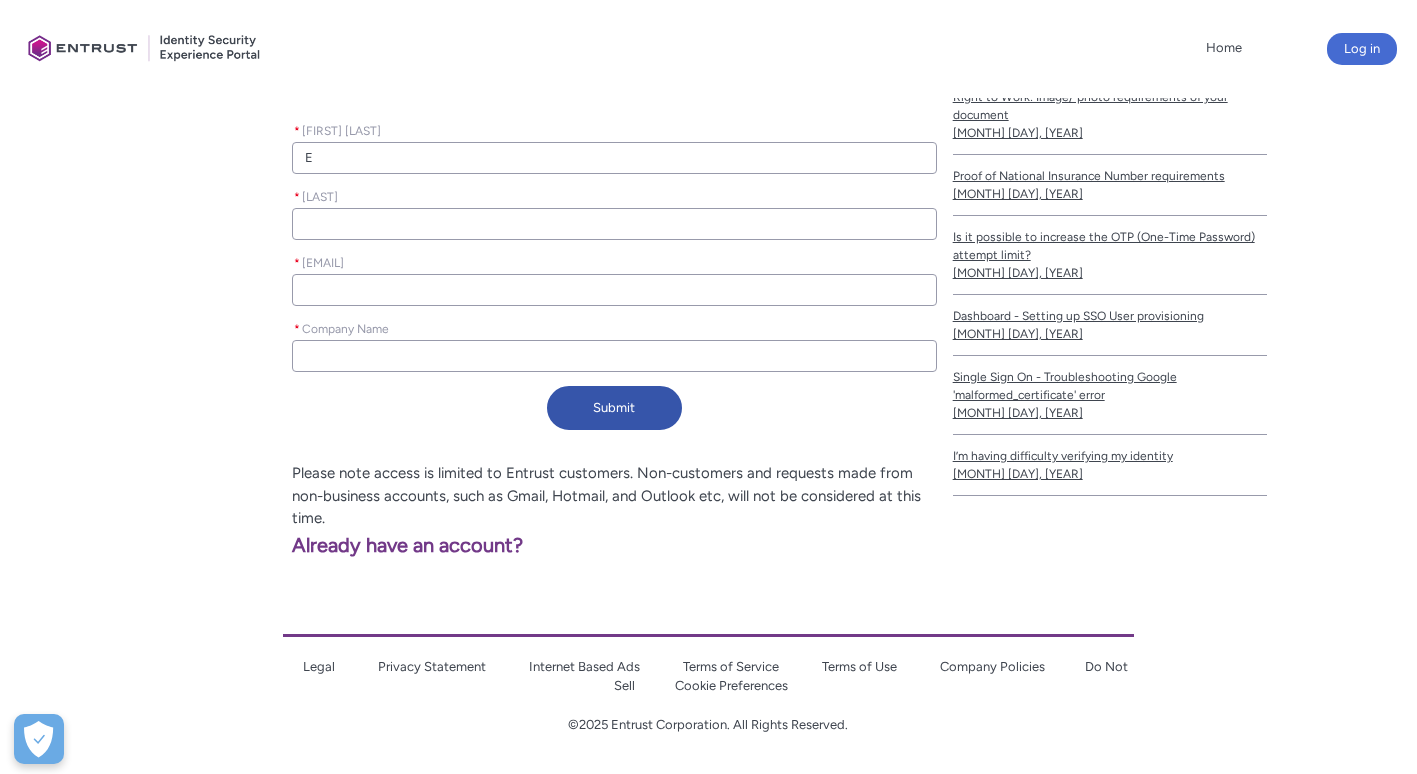 type on "Er" 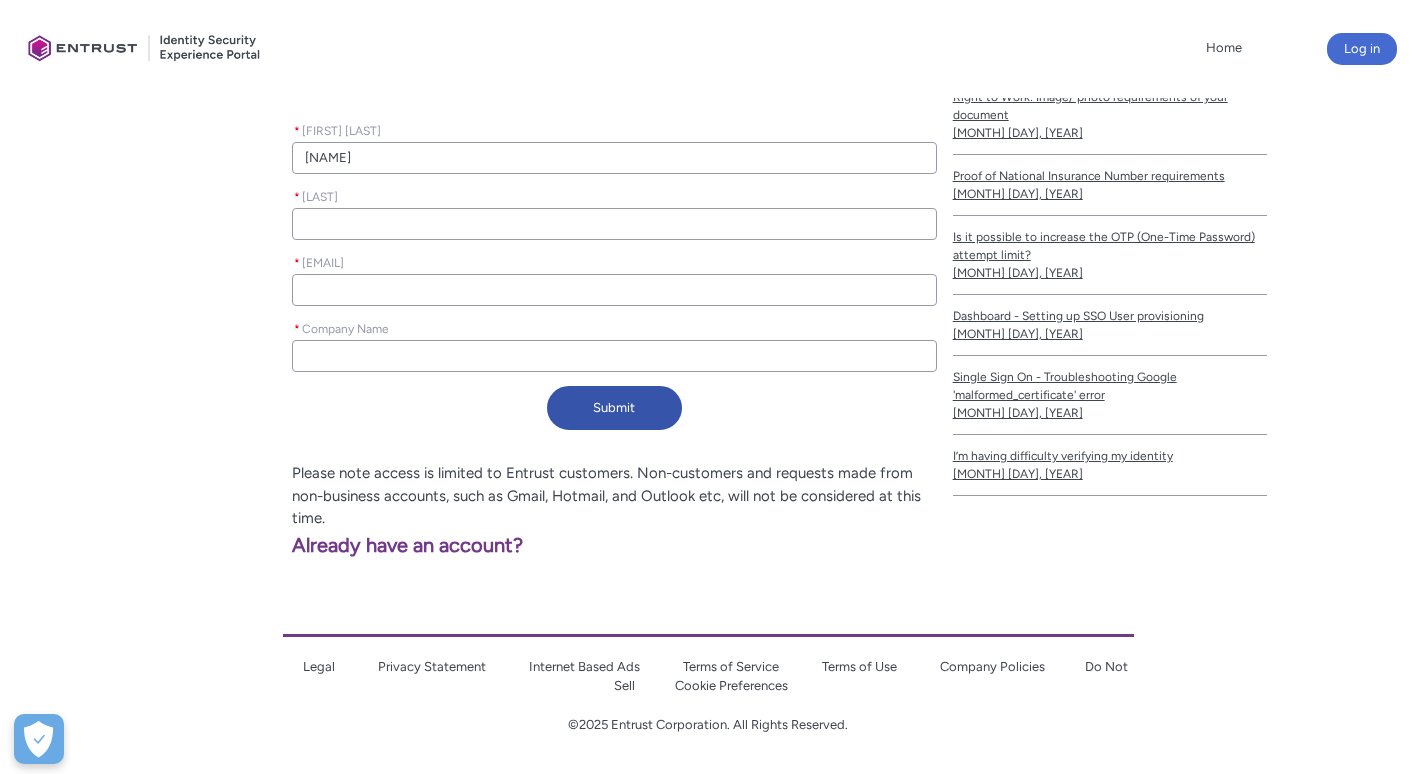 type on "Erj" 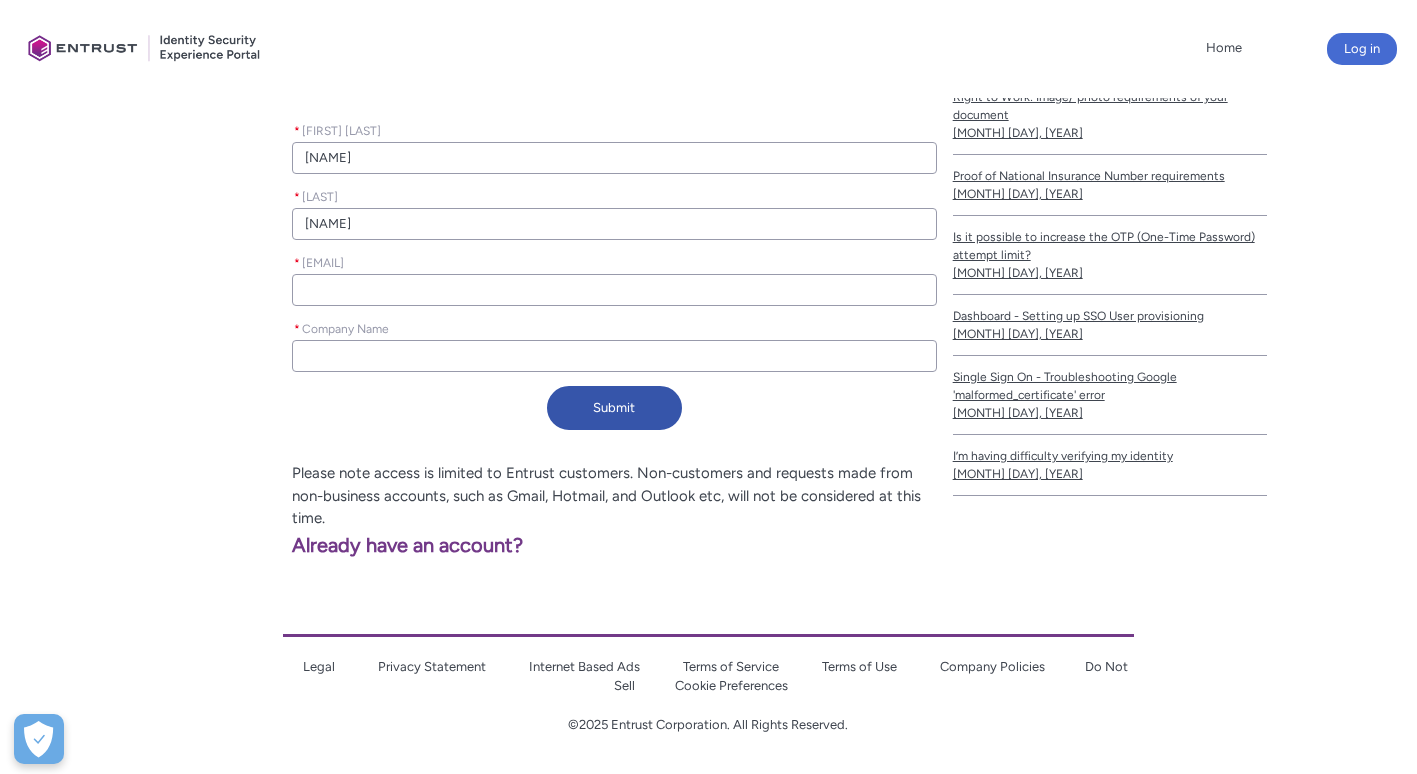 type on "Pa" 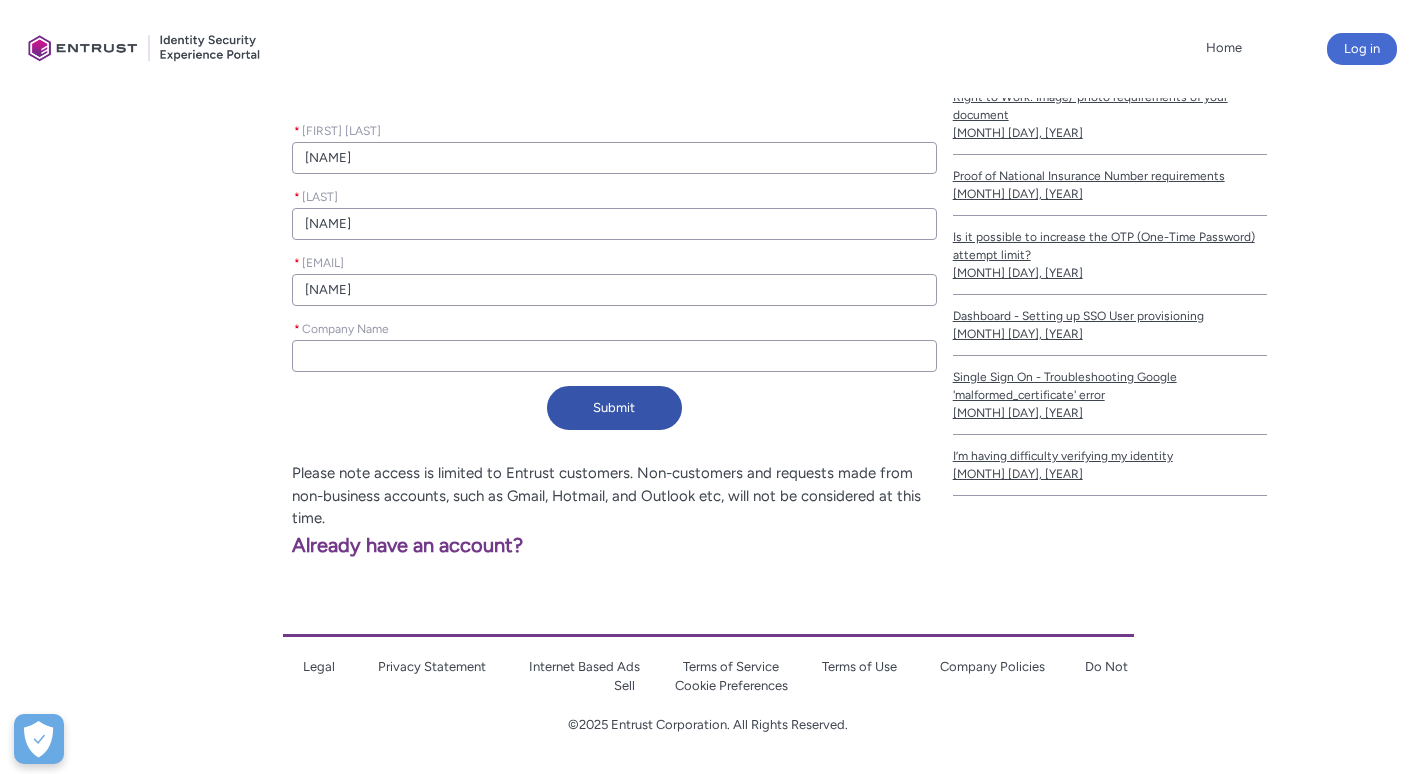 type on "erjon.paja-ext@prometeia.com" 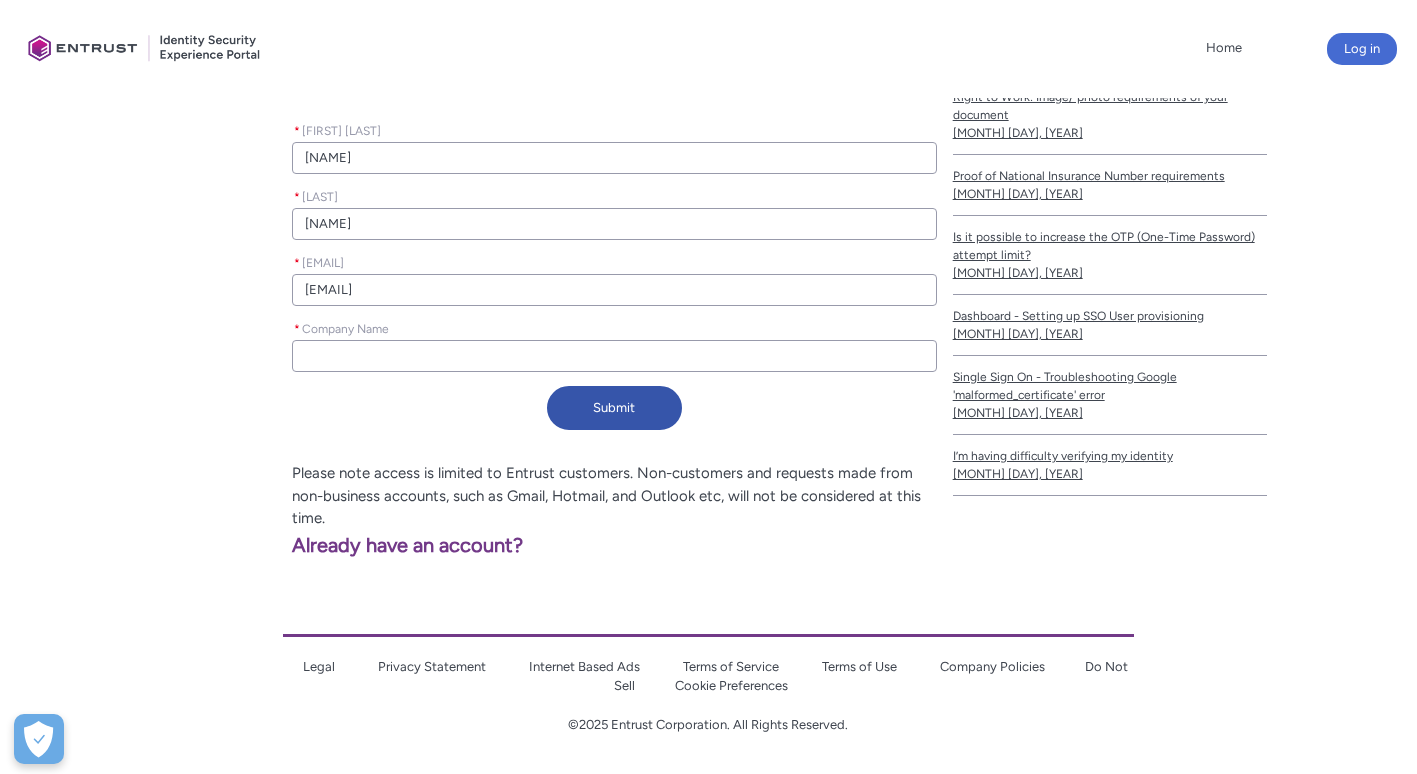 type on "PROMETEIA" 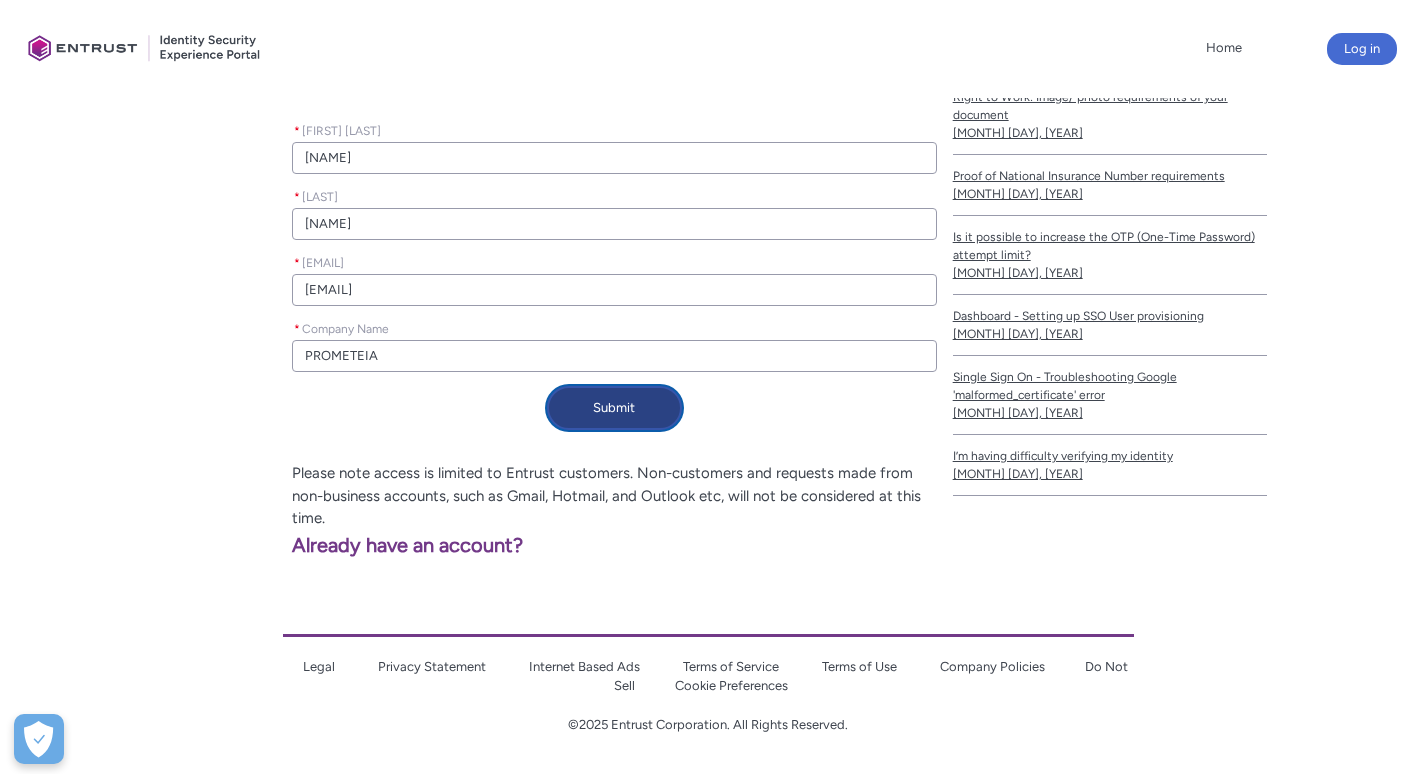 click on "Submit" at bounding box center (614, 408) 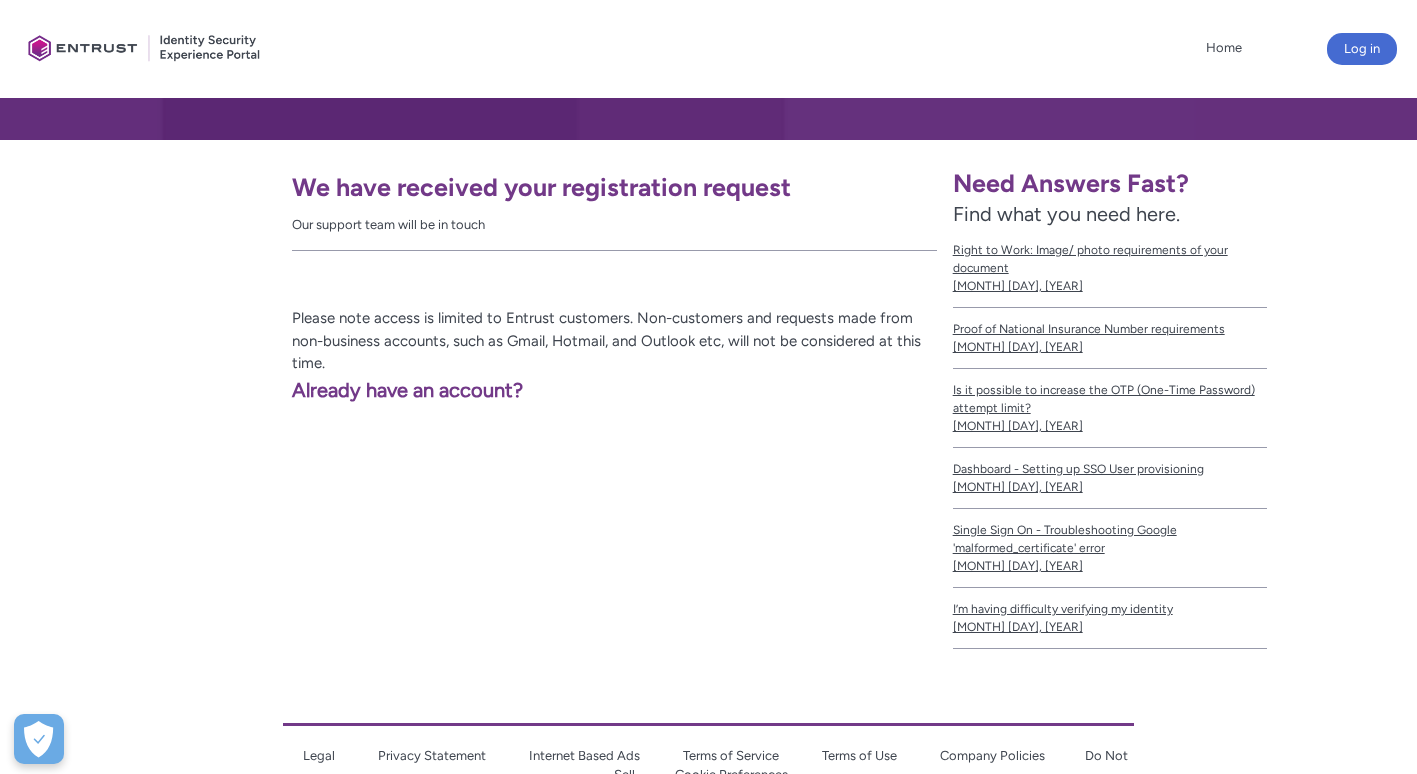 scroll, scrollTop: 291, scrollLeft: 0, axis: vertical 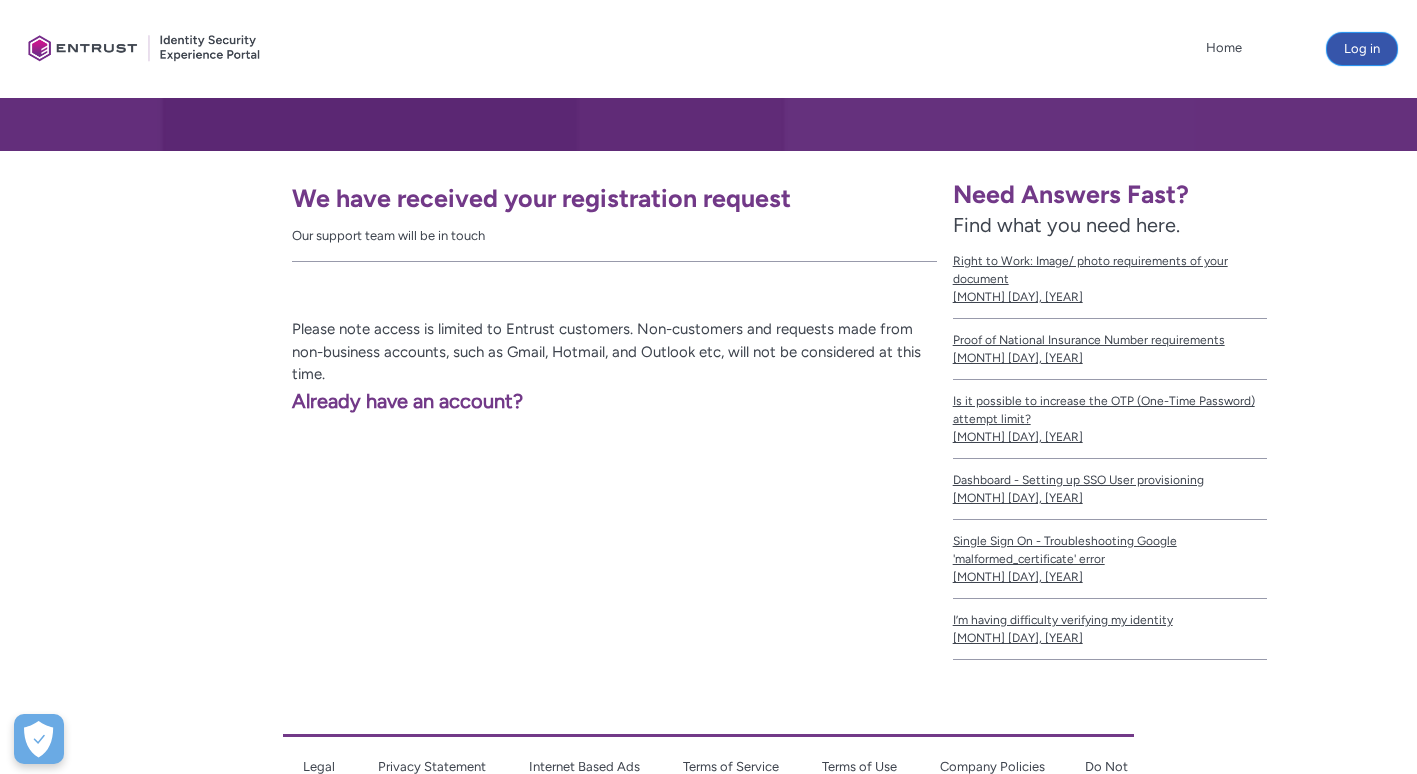 click on "Log in" at bounding box center (1362, 49) 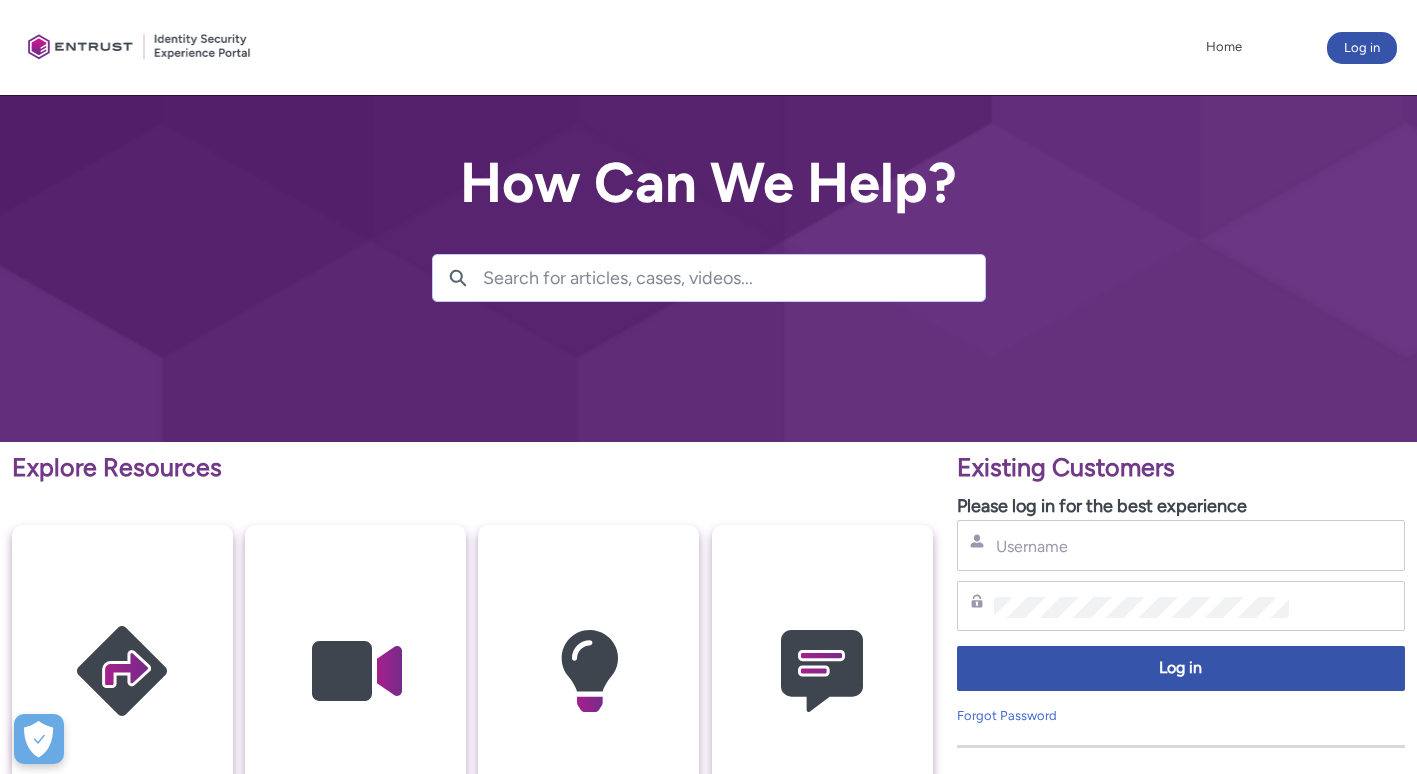 scroll, scrollTop: 400, scrollLeft: 0, axis: vertical 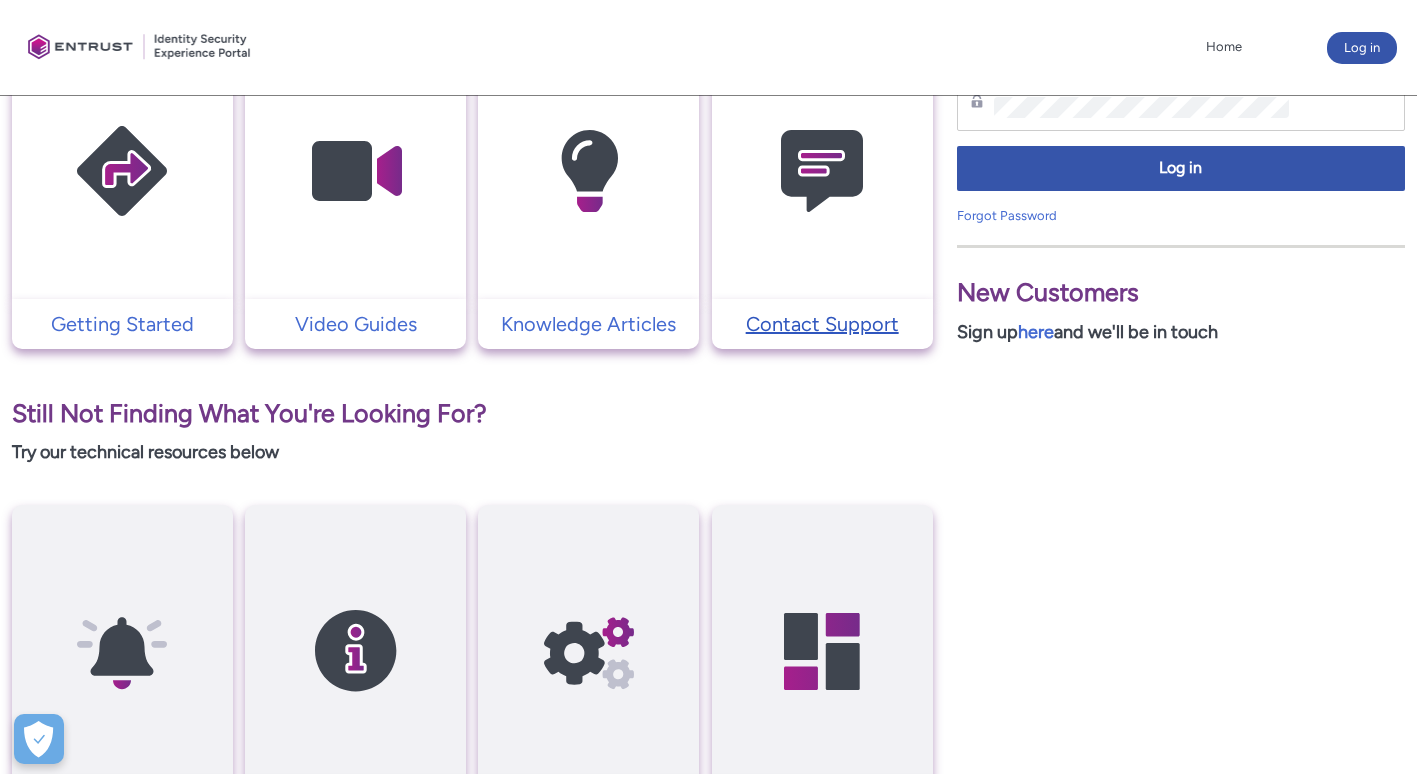 click on "Contact Support" at bounding box center [822, 324] 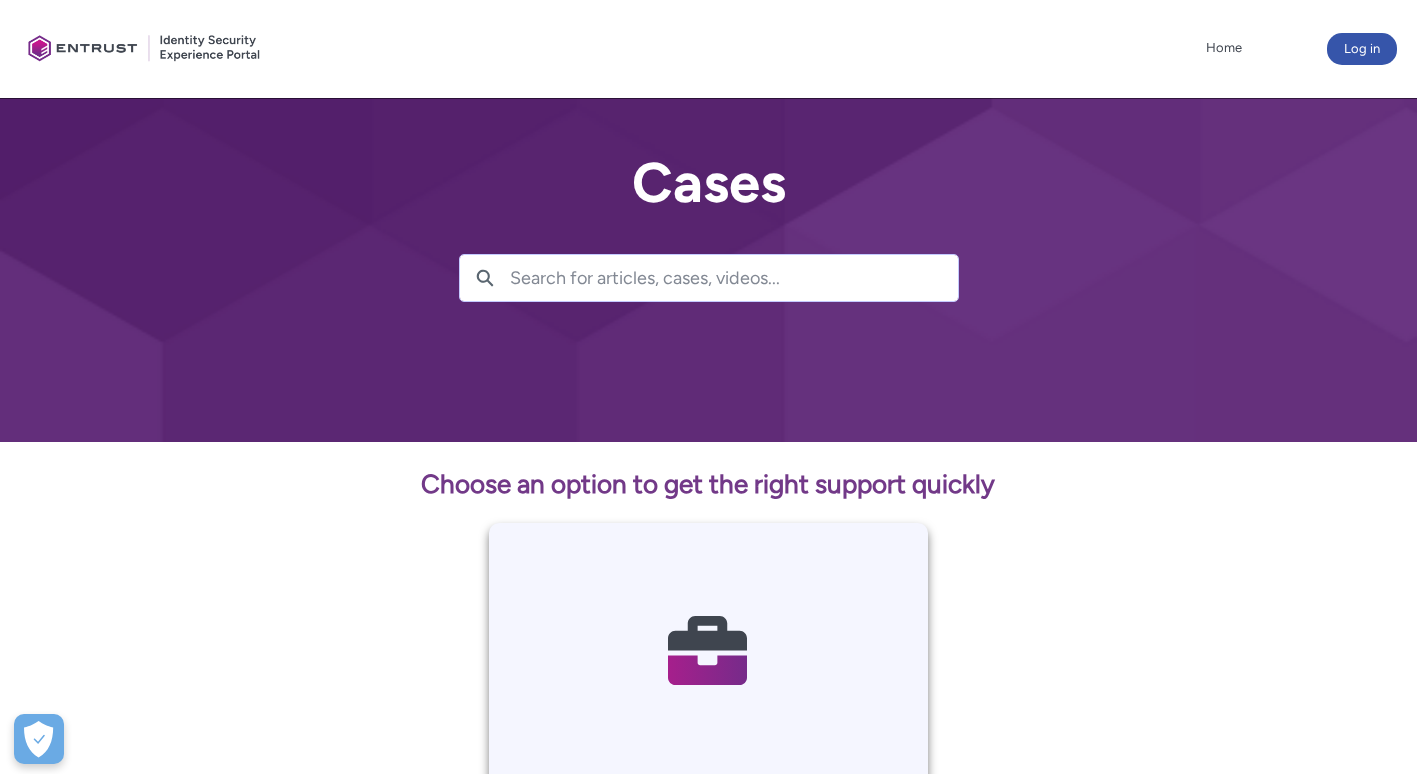 scroll, scrollTop: 300, scrollLeft: 0, axis: vertical 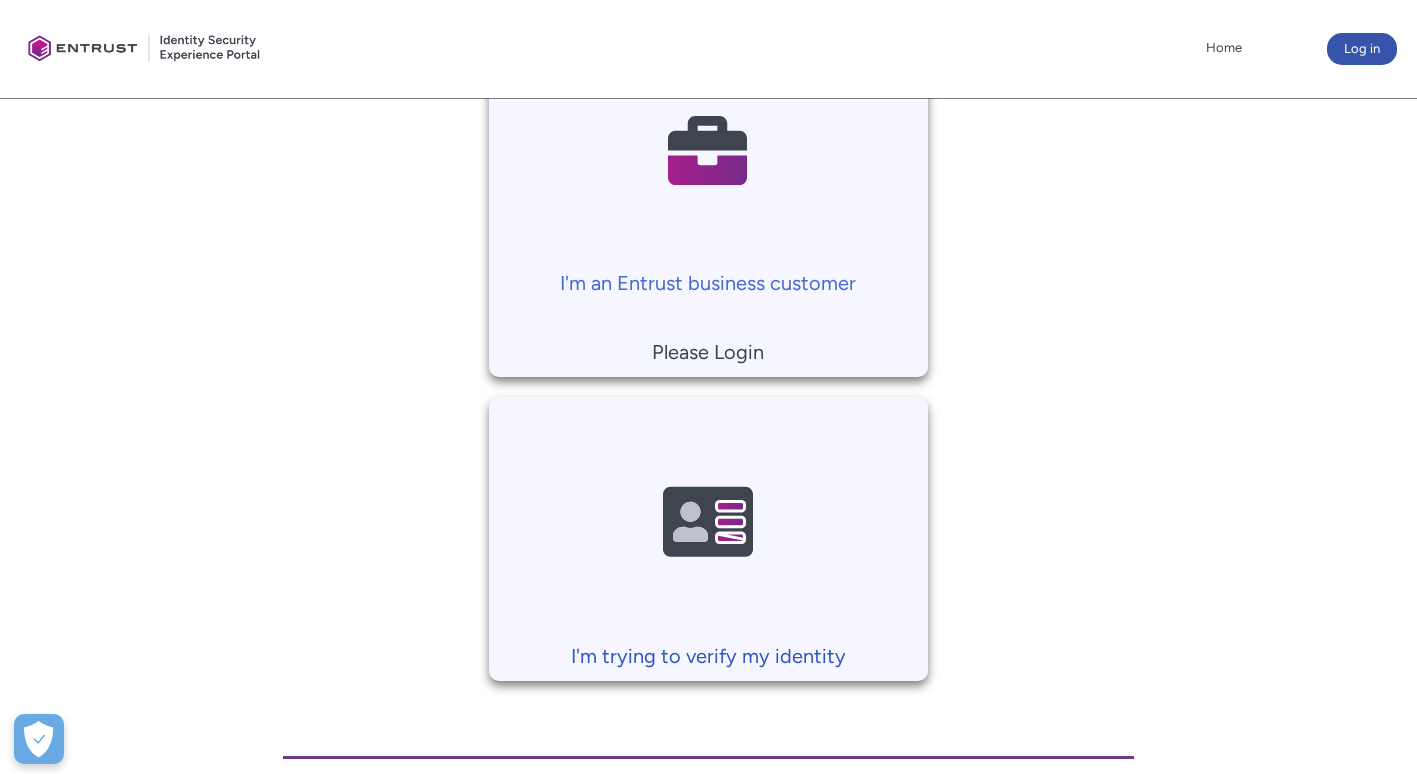 click at bounding box center [708, 523] 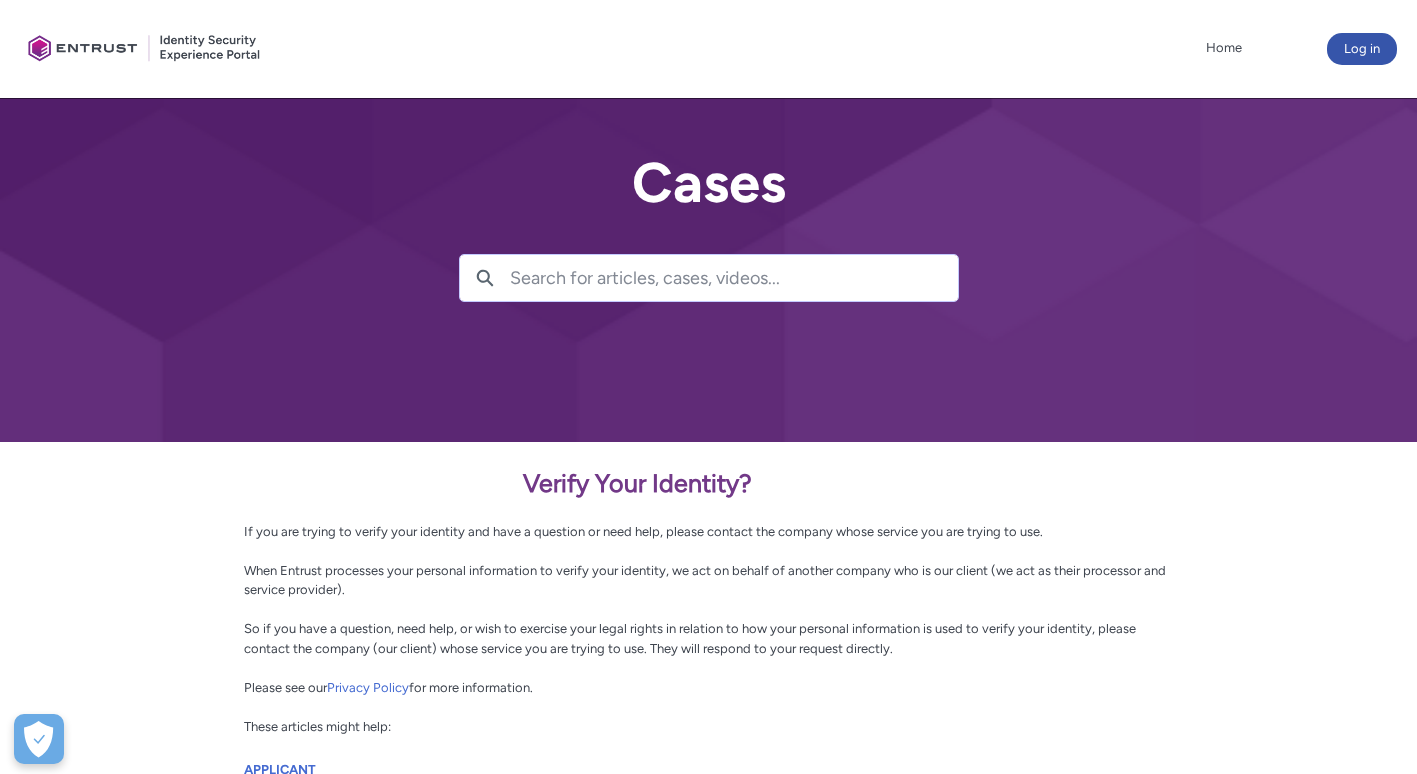 scroll, scrollTop: 300, scrollLeft: 0, axis: vertical 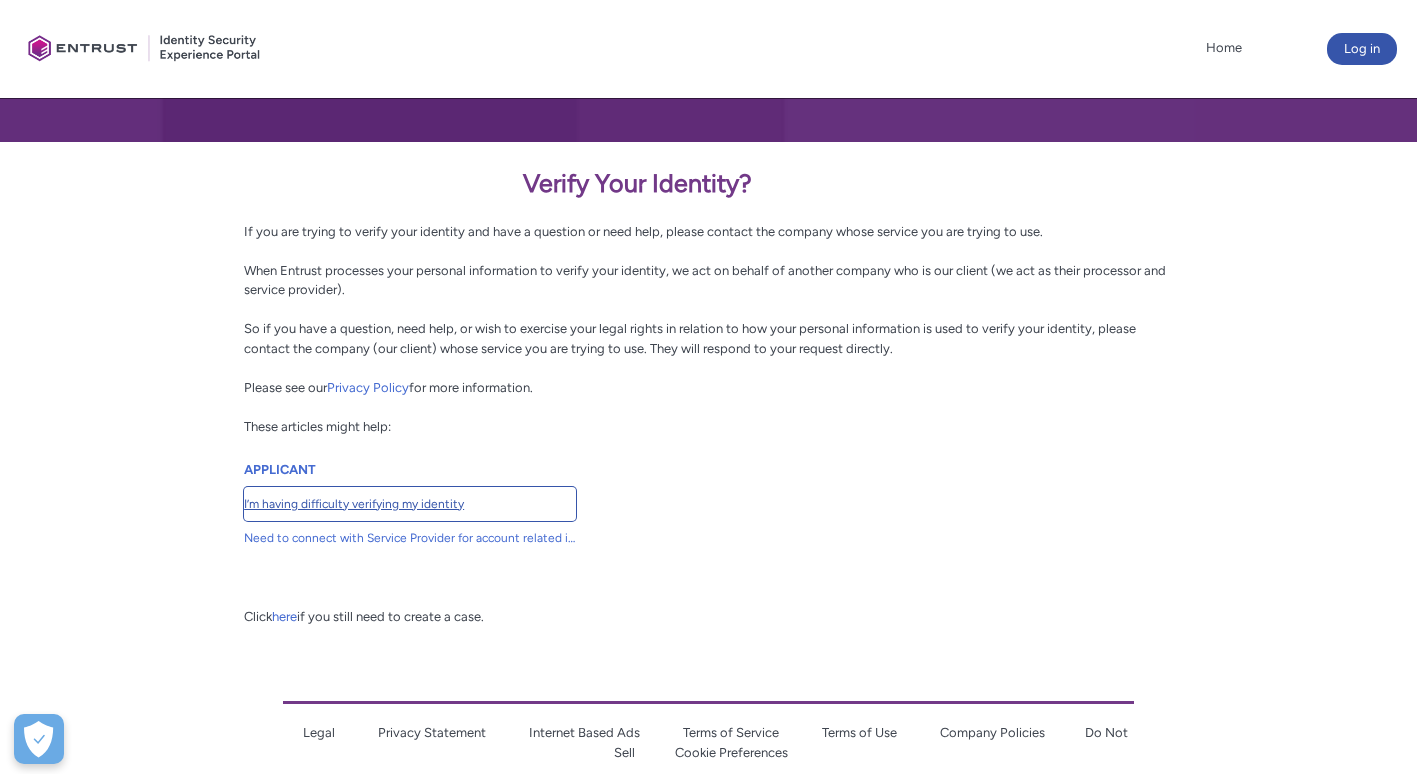 click on "I’m having difficulty verifying my identity" at bounding box center (410, 504) 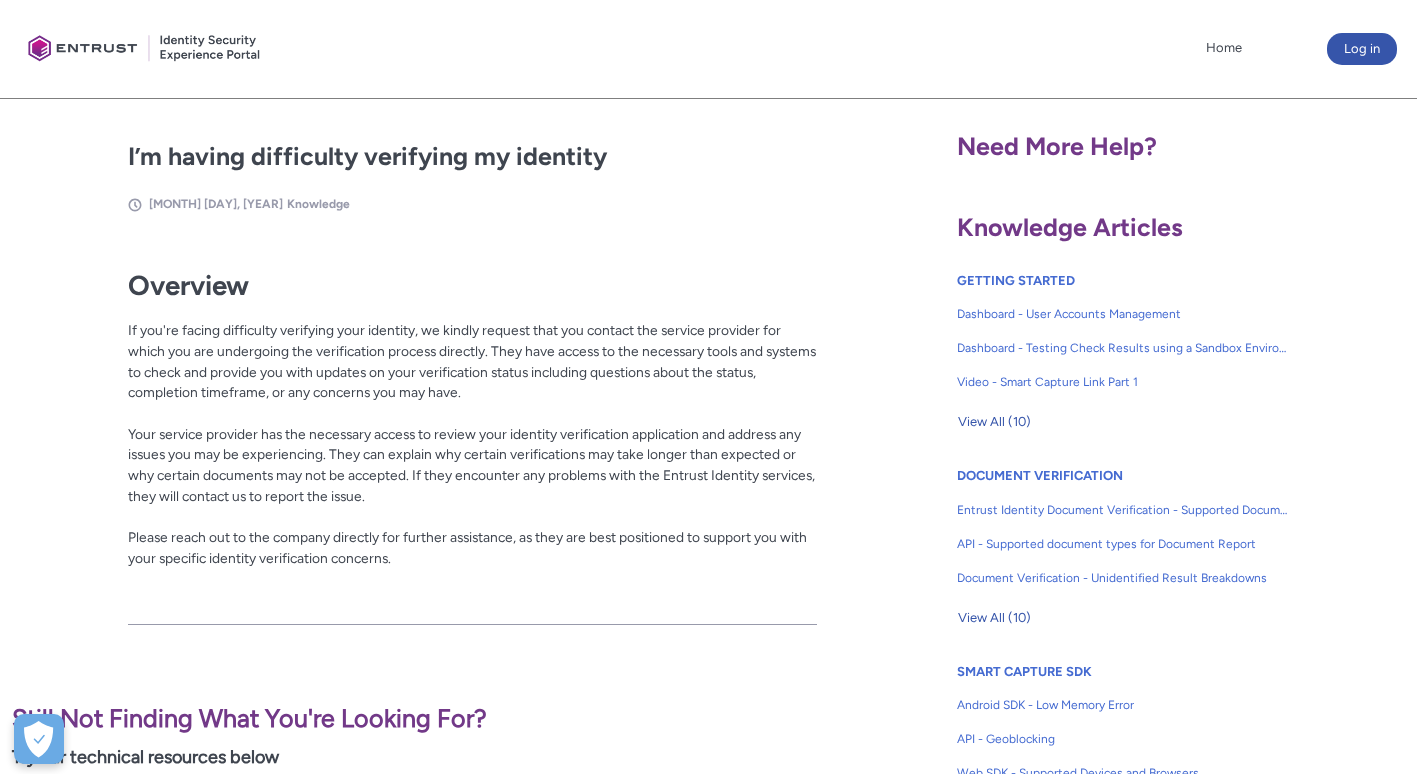 scroll, scrollTop: 300, scrollLeft: 0, axis: vertical 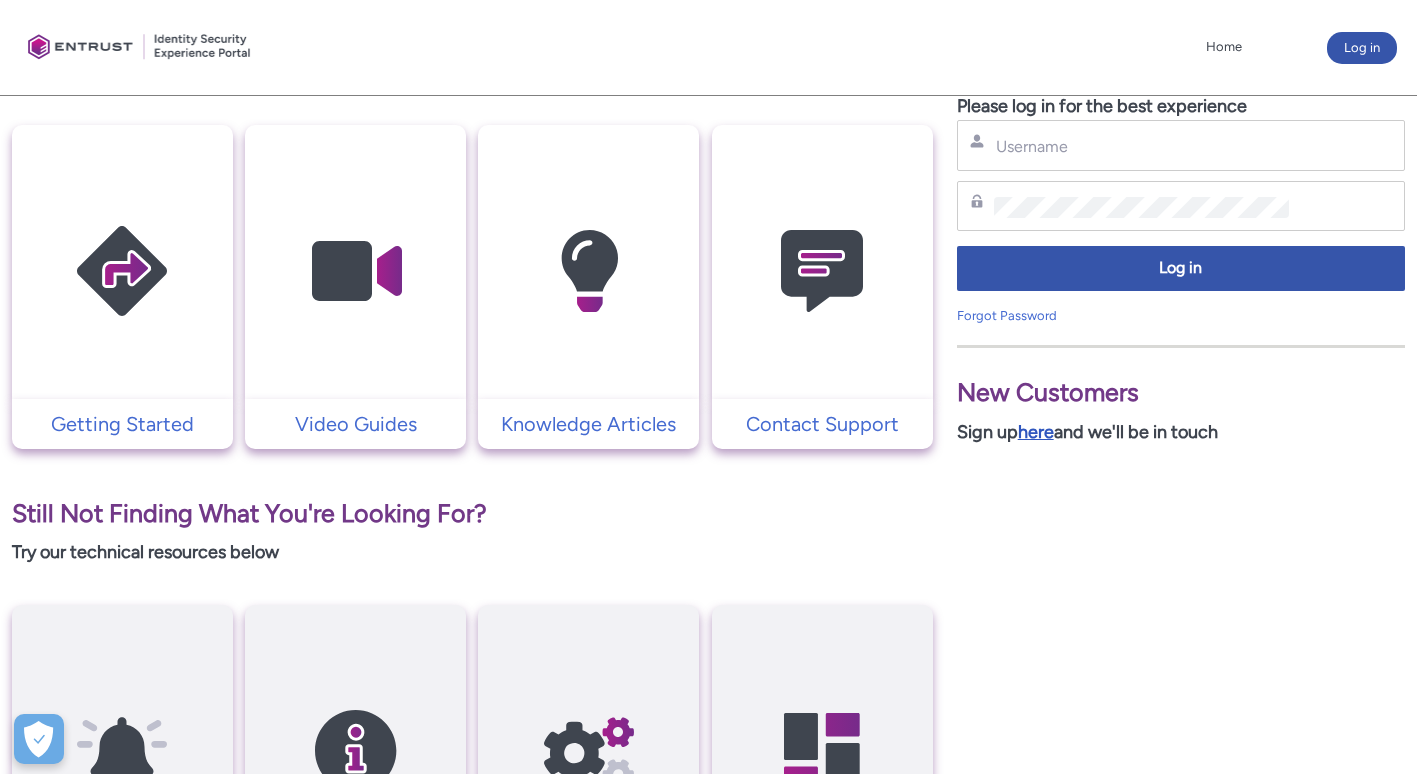 click on "here" at bounding box center (1036, 432) 